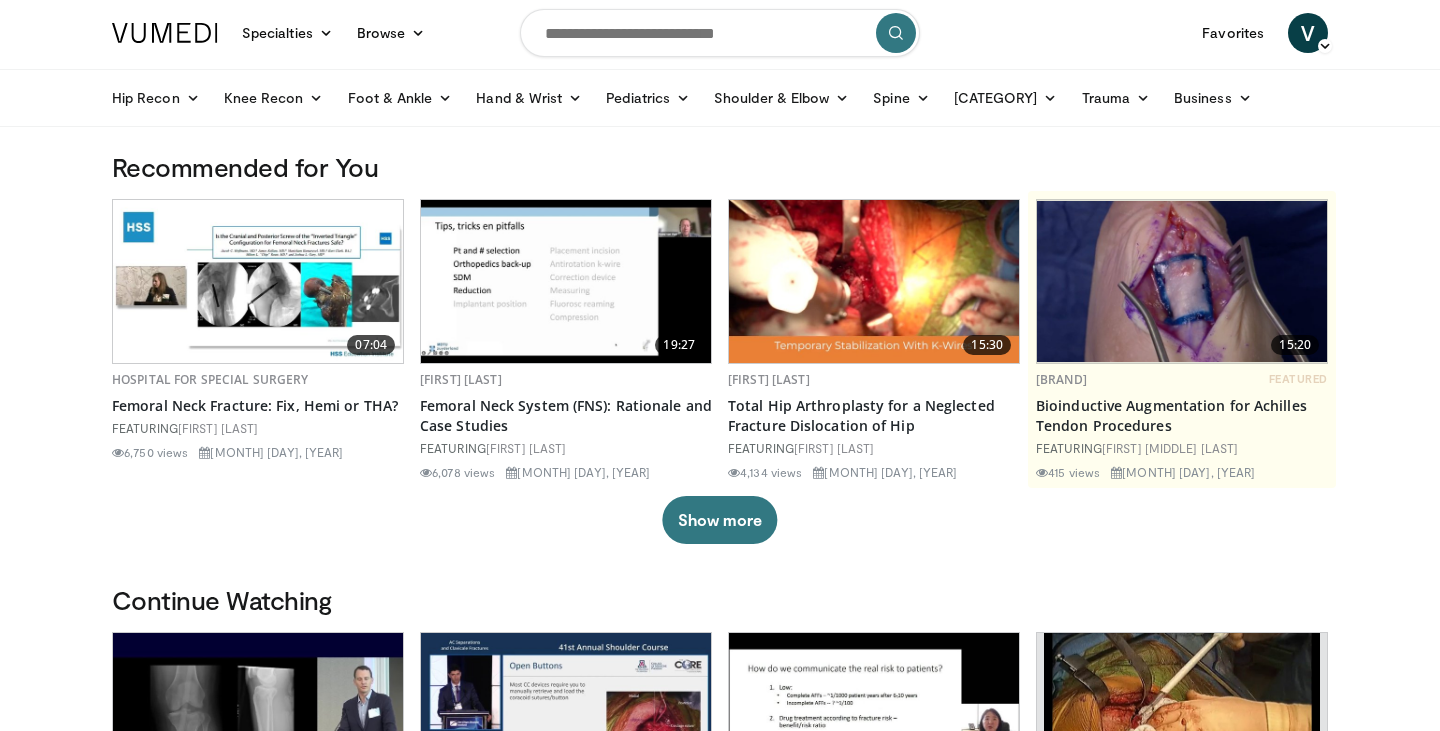 scroll, scrollTop: 0, scrollLeft: 0, axis: both 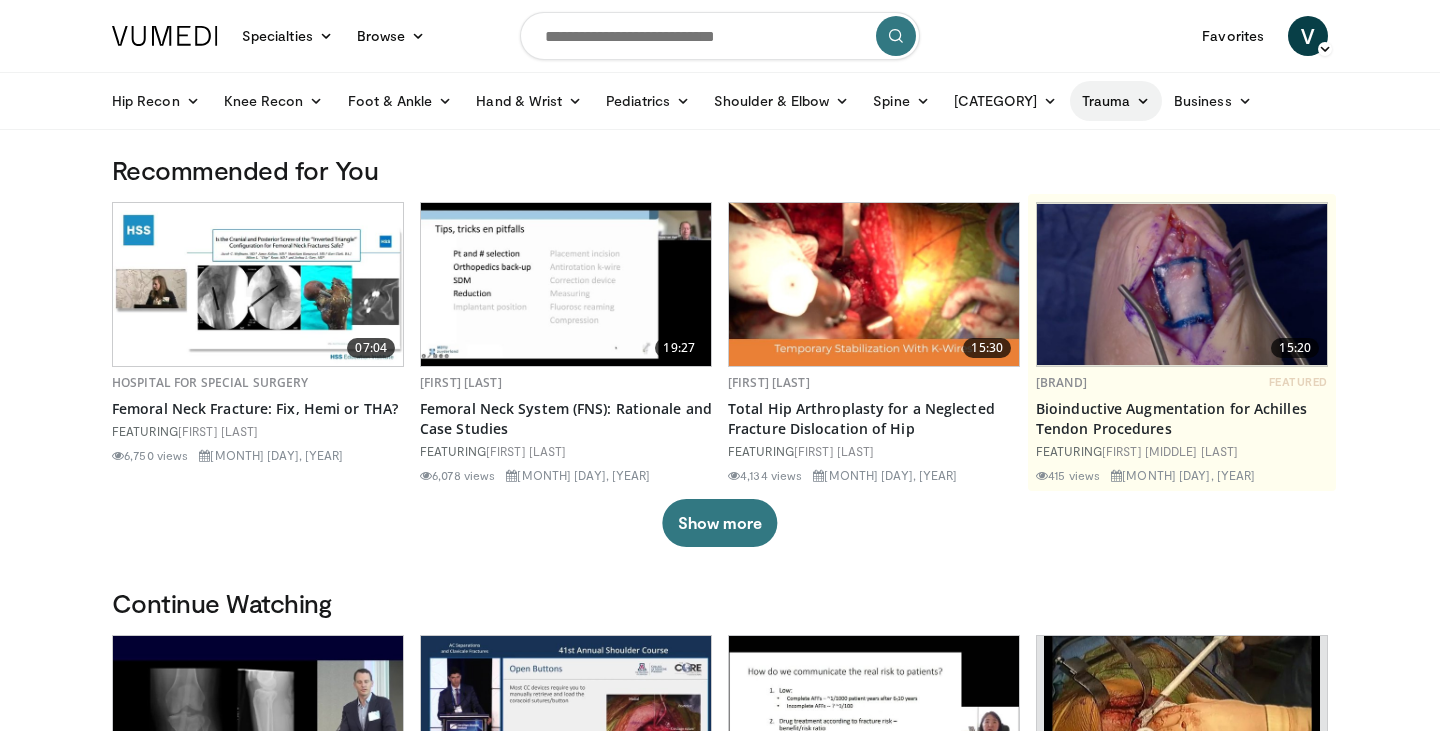 click on "Trauma" at bounding box center [1116, 101] 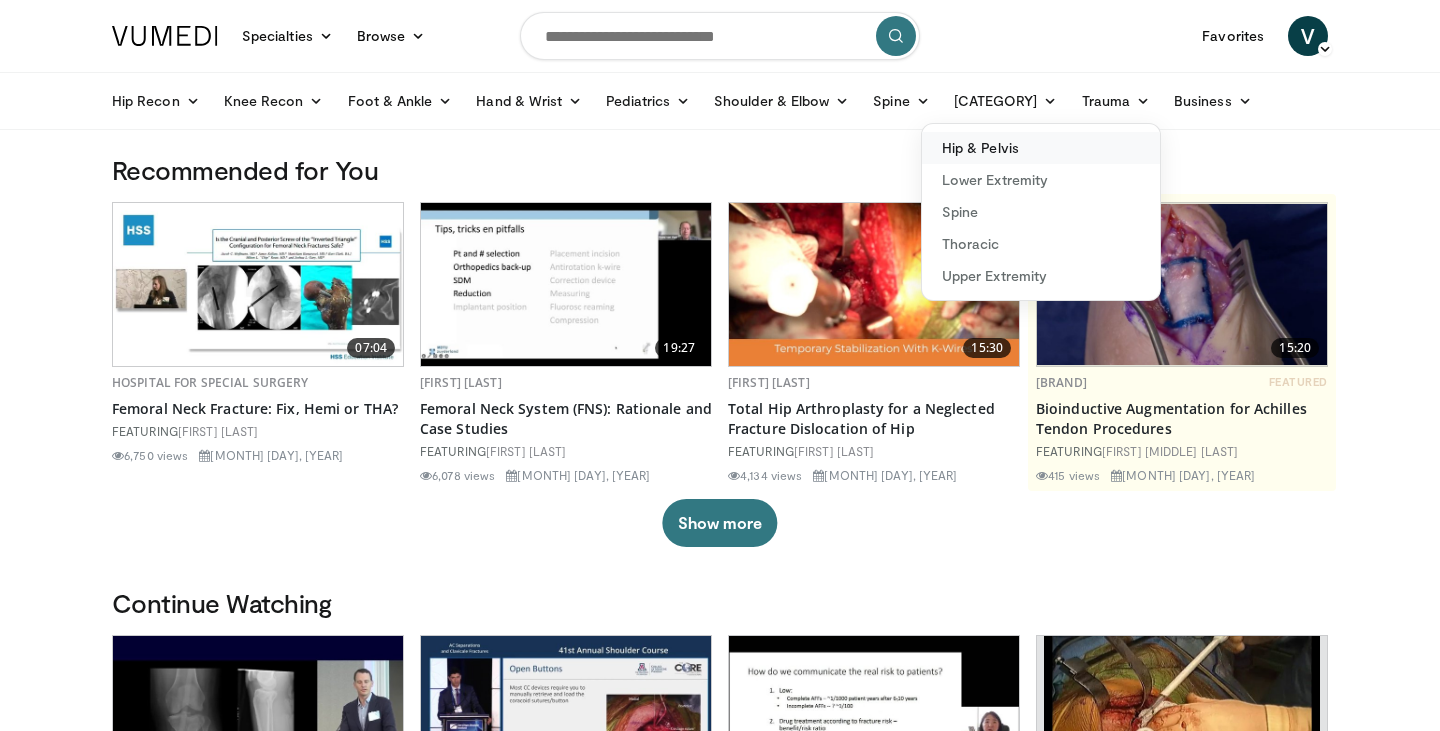 click on "[BRAND] & [BRAND]" at bounding box center (1041, 148) 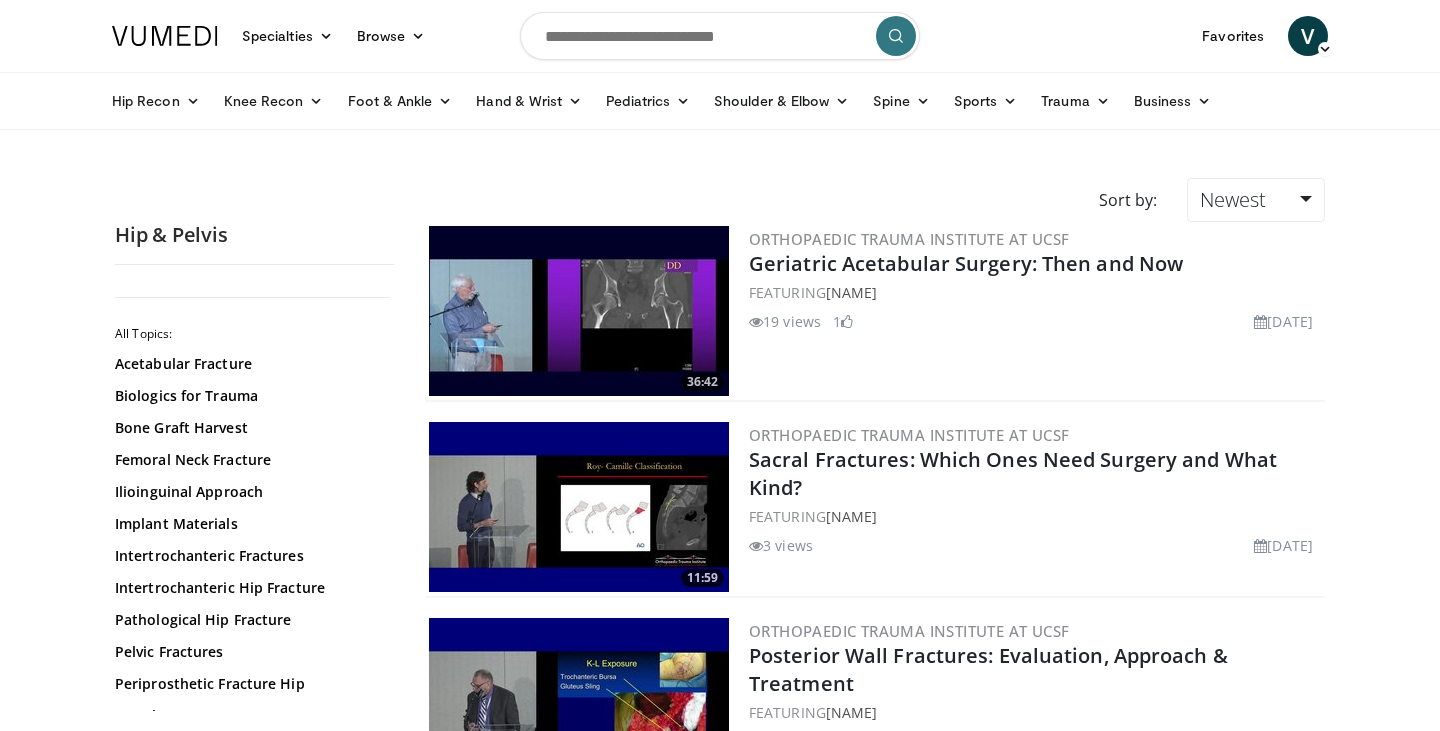 scroll, scrollTop: 0, scrollLeft: 0, axis: both 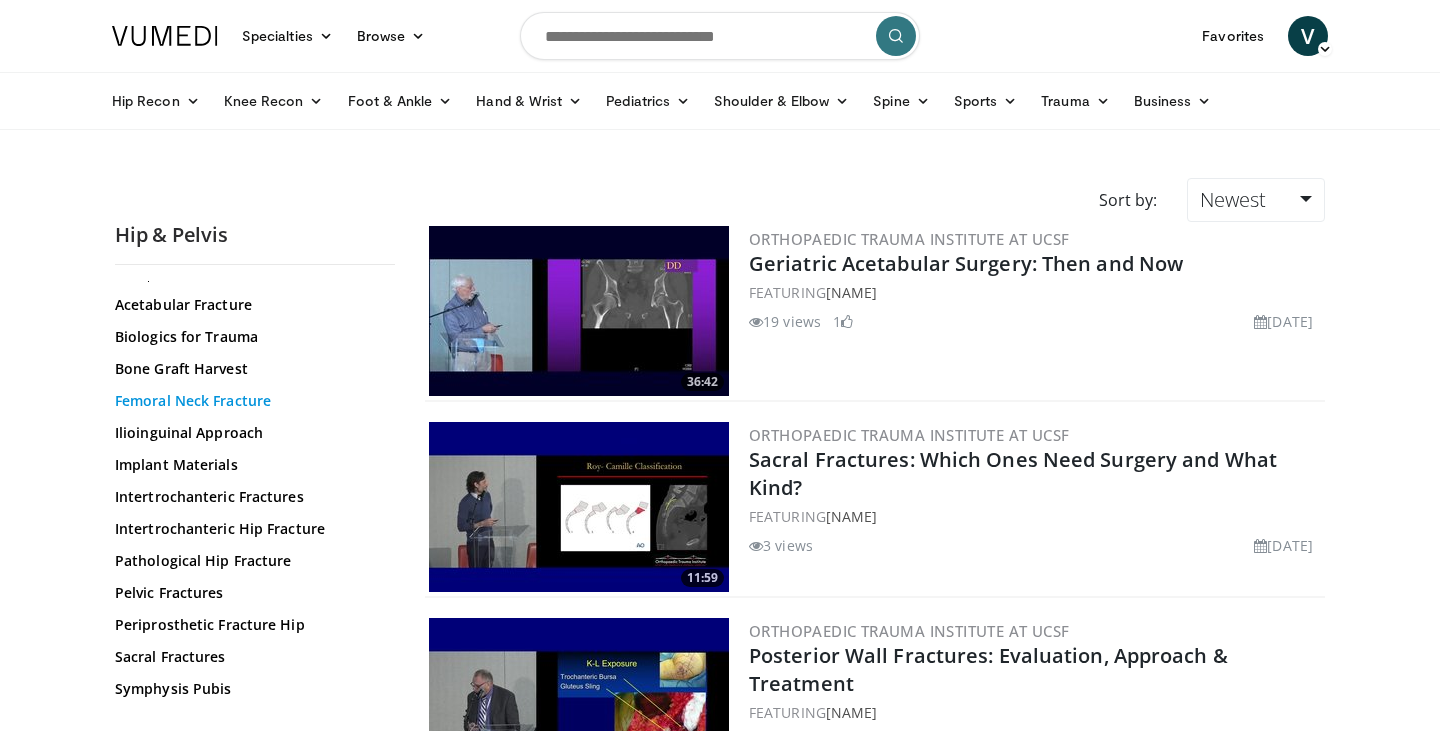 click on "Femoral Neck Fracture" at bounding box center (250, 401) 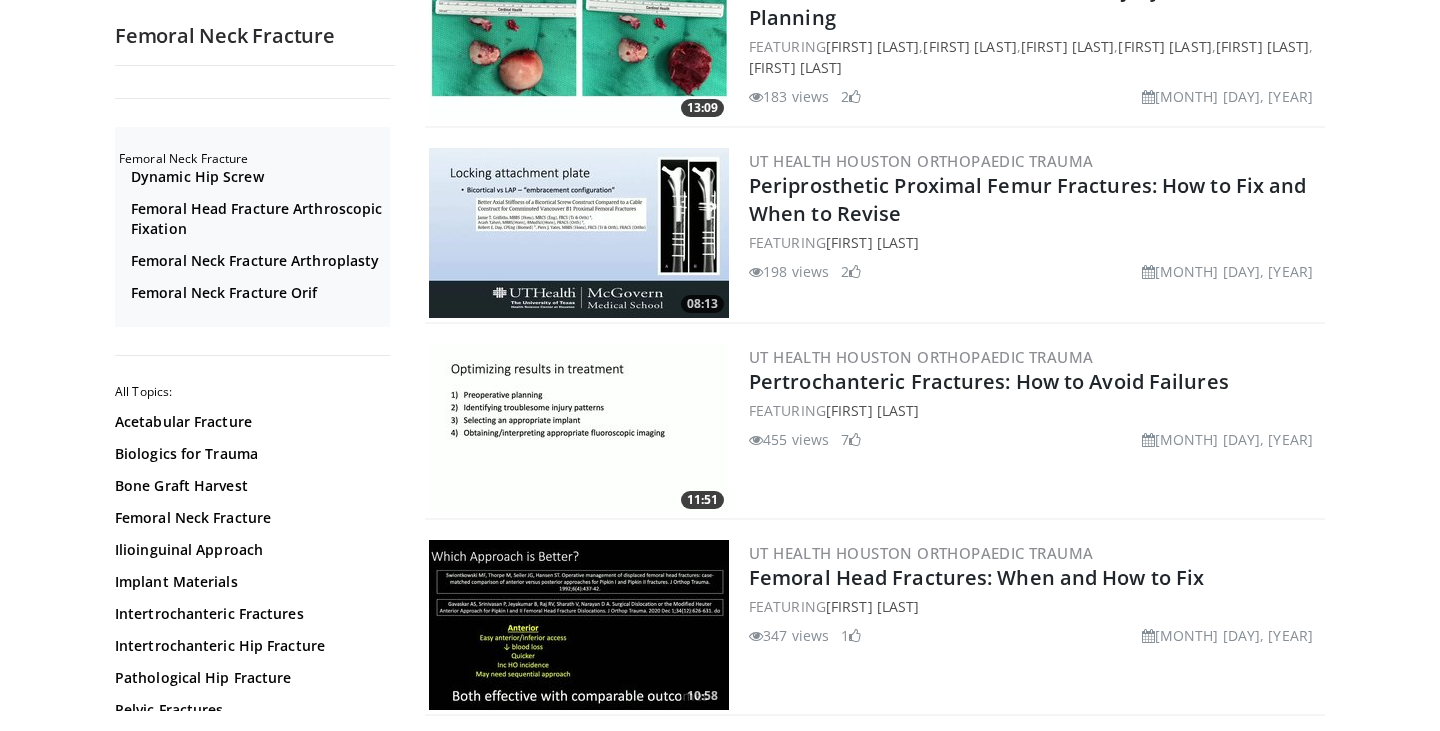 scroll, scrollTop: 1068, scrollLeft: 0, axis: vertical 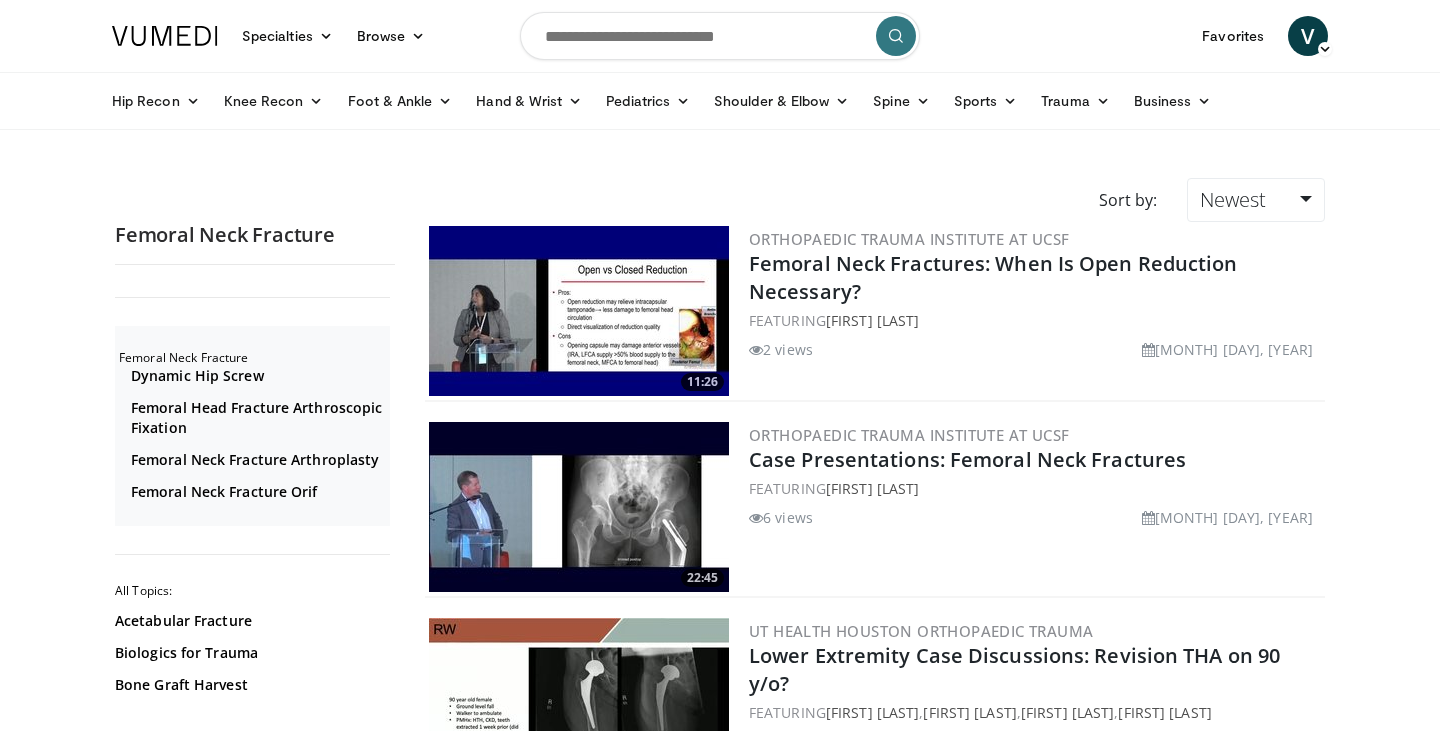 click at bounding box center (720, 36) 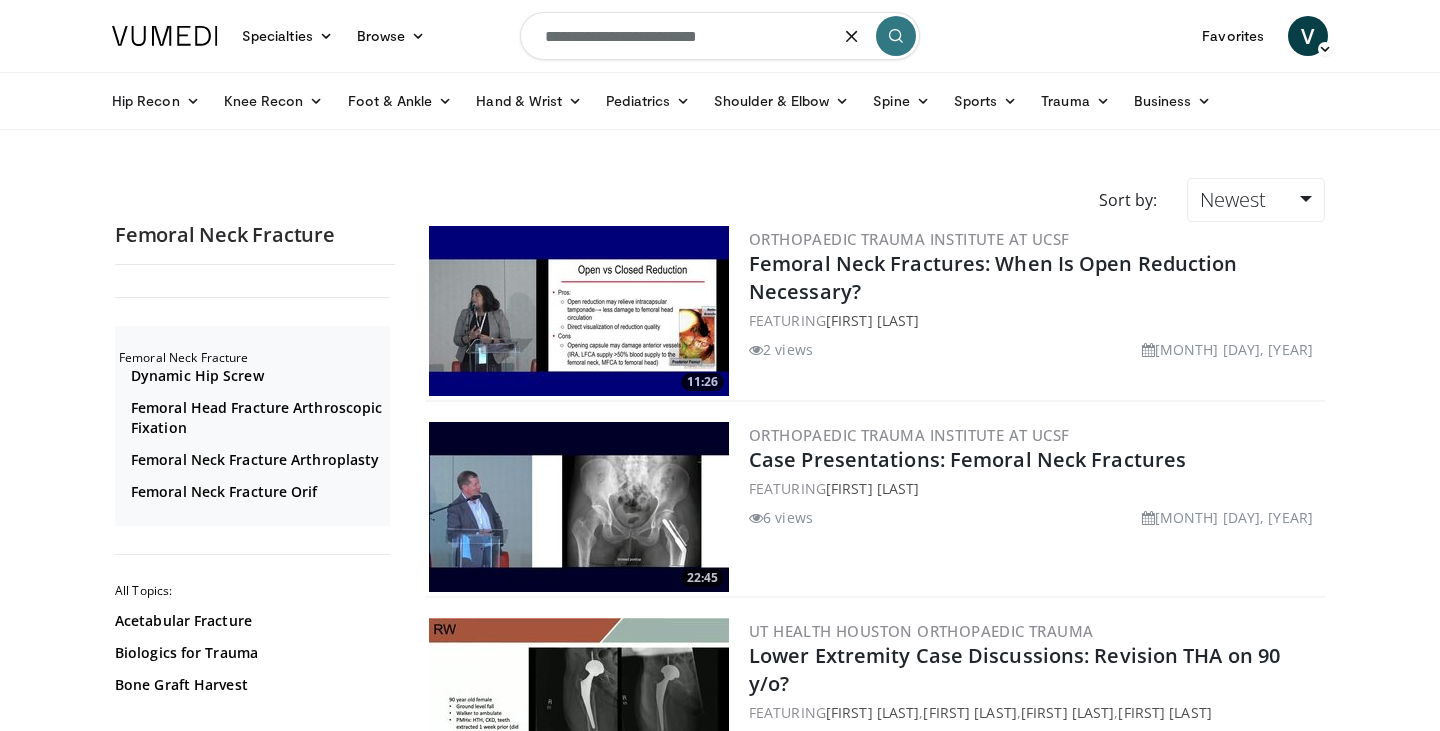 type on "**********" 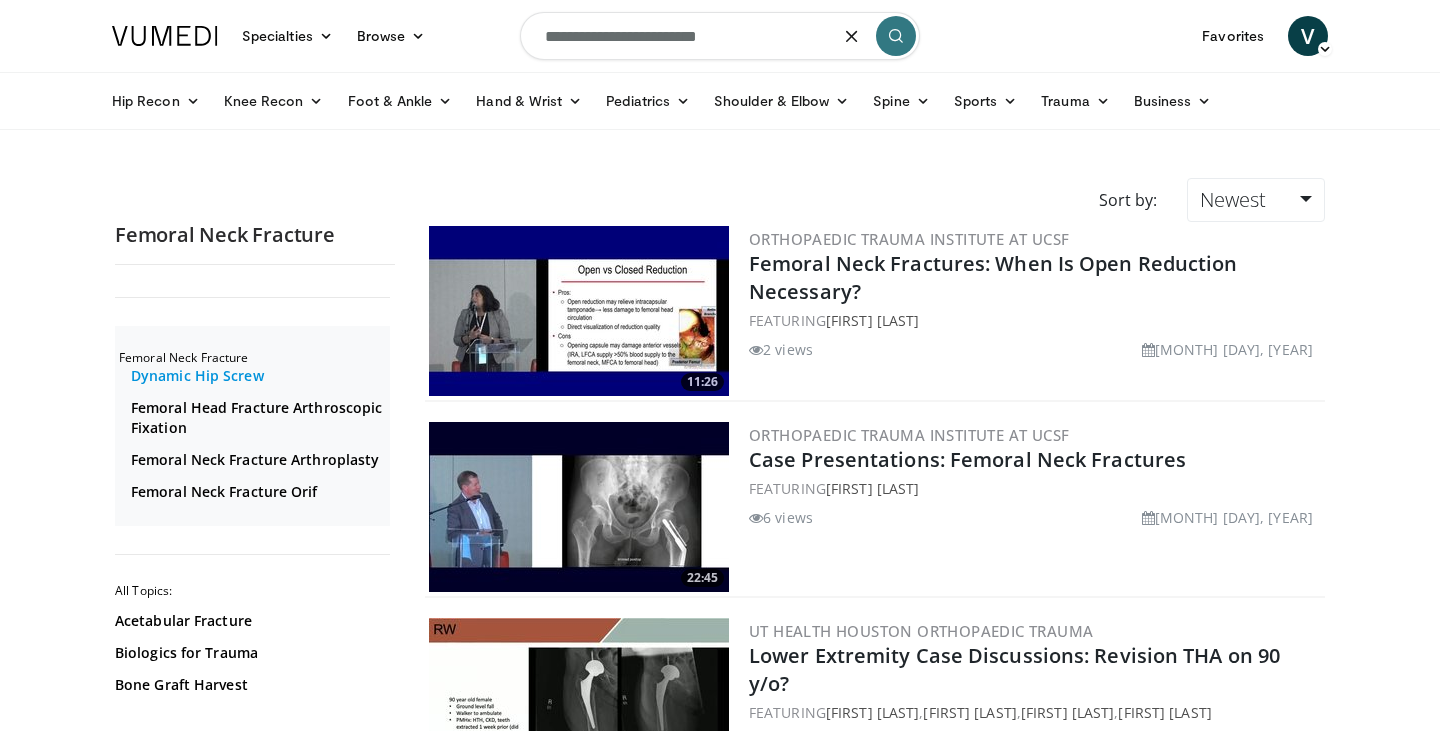 click on "Dynamic Hip Screw" at bounding box center [258, 376] 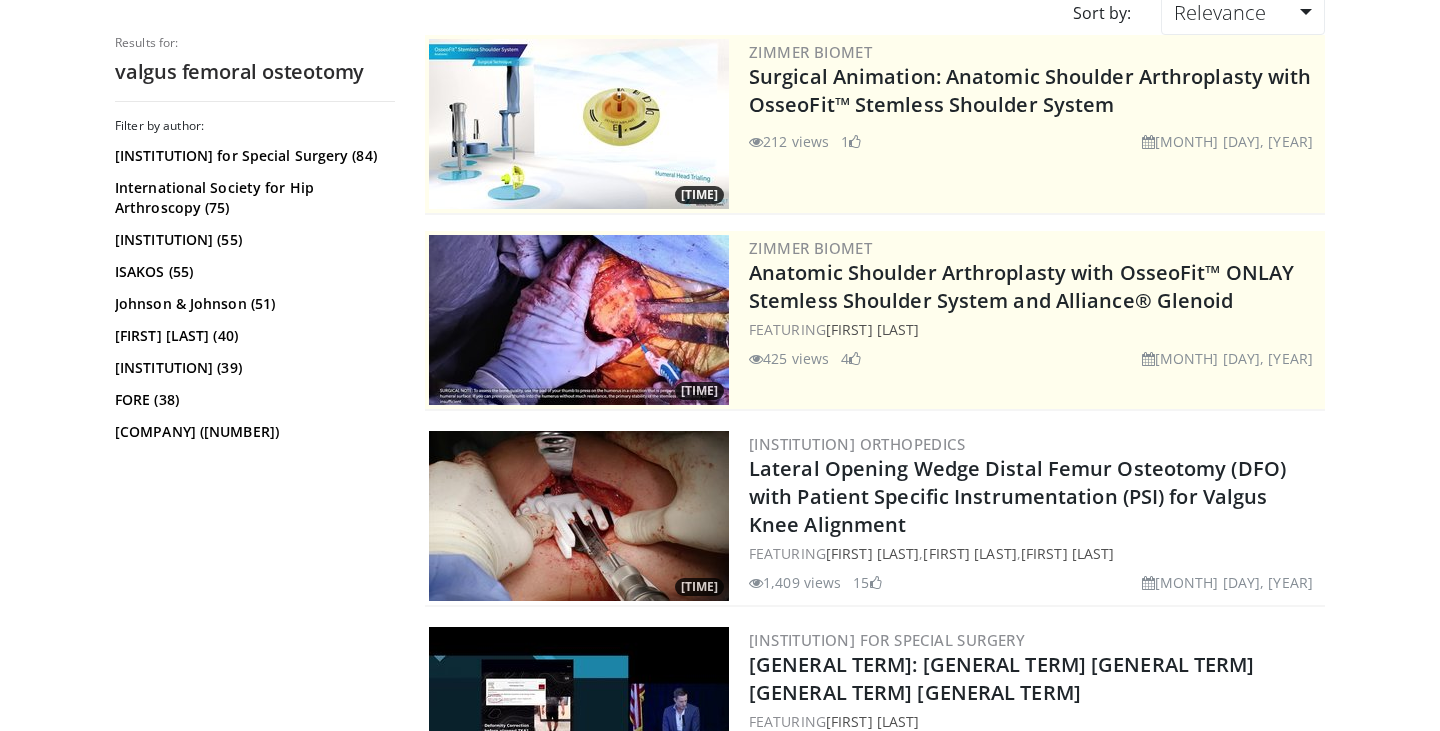 scroll, scrollTop: 0, scrollLeft: 0, axis: both 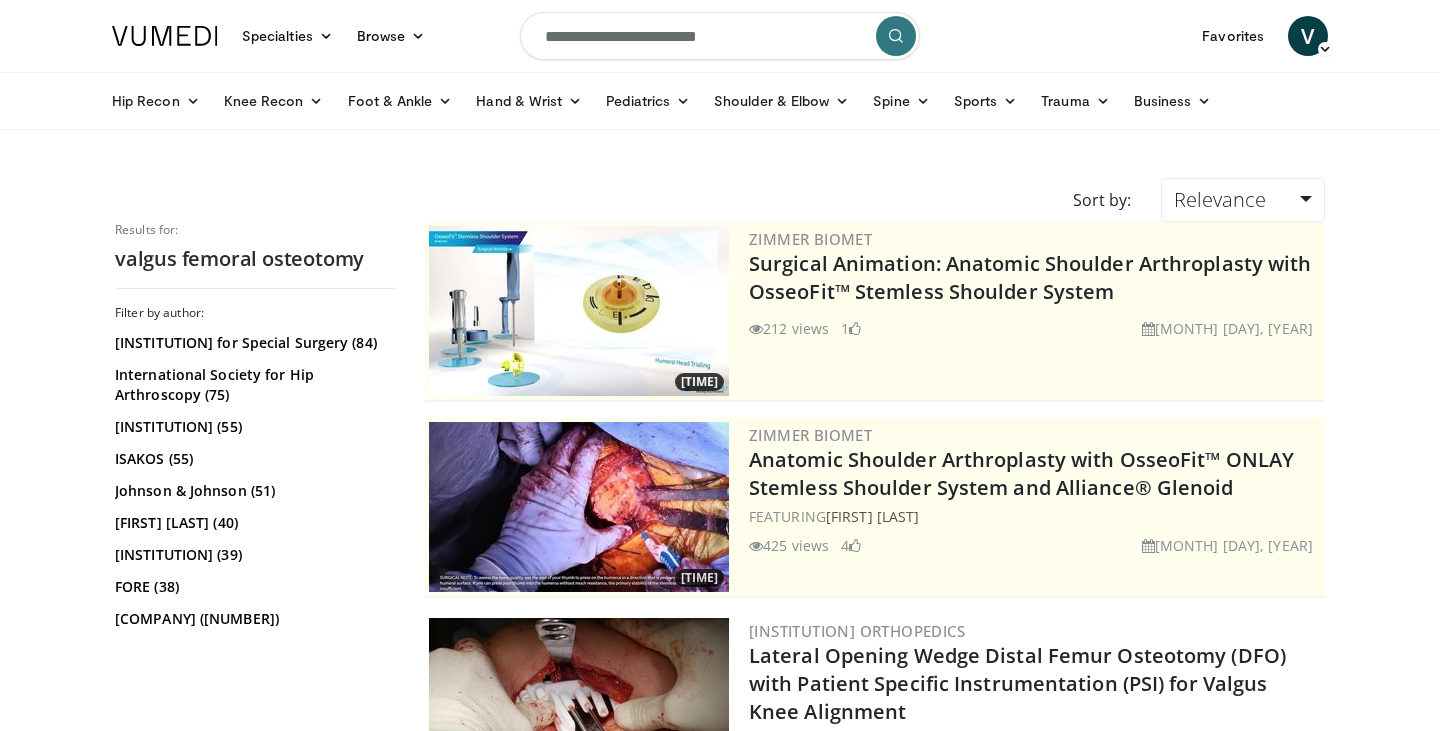 click on "**********" at bounding box center (720, 36) 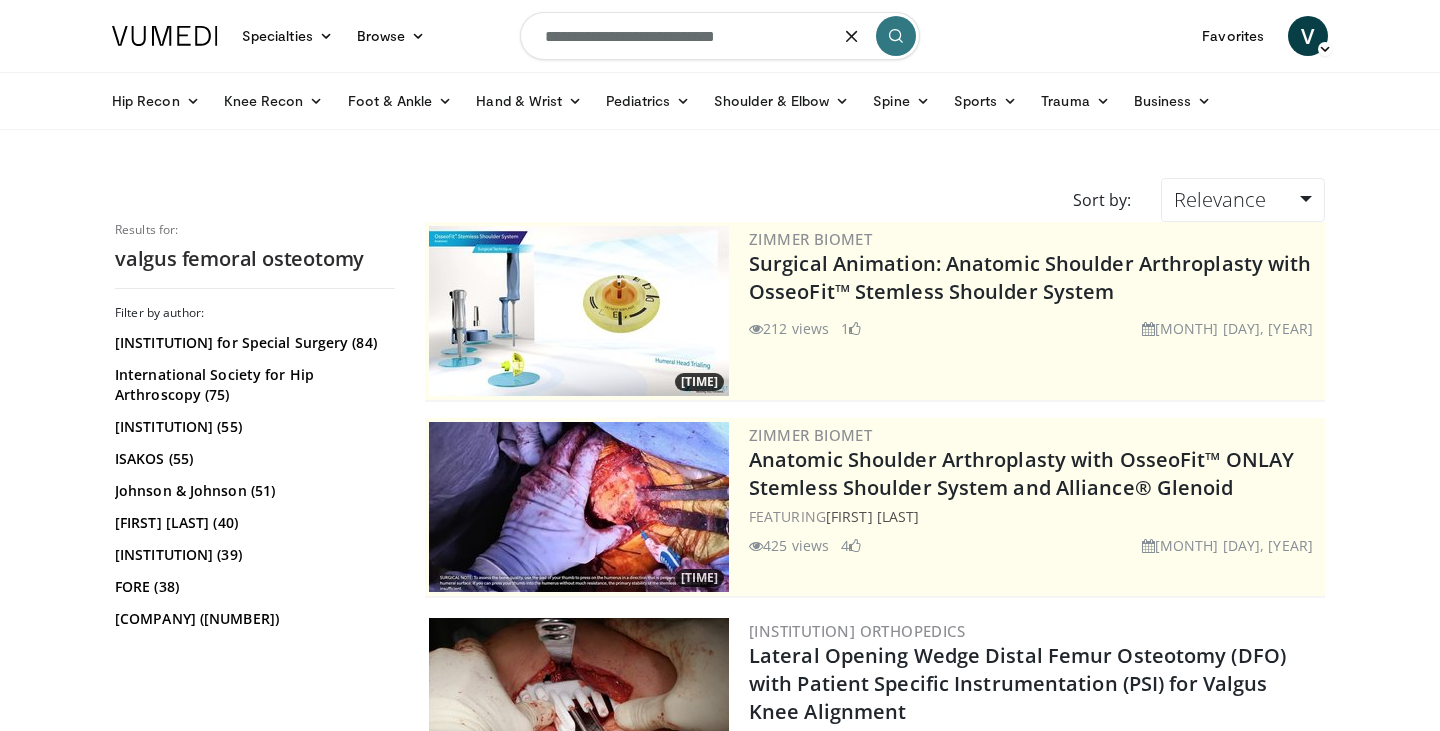 type on "**********" 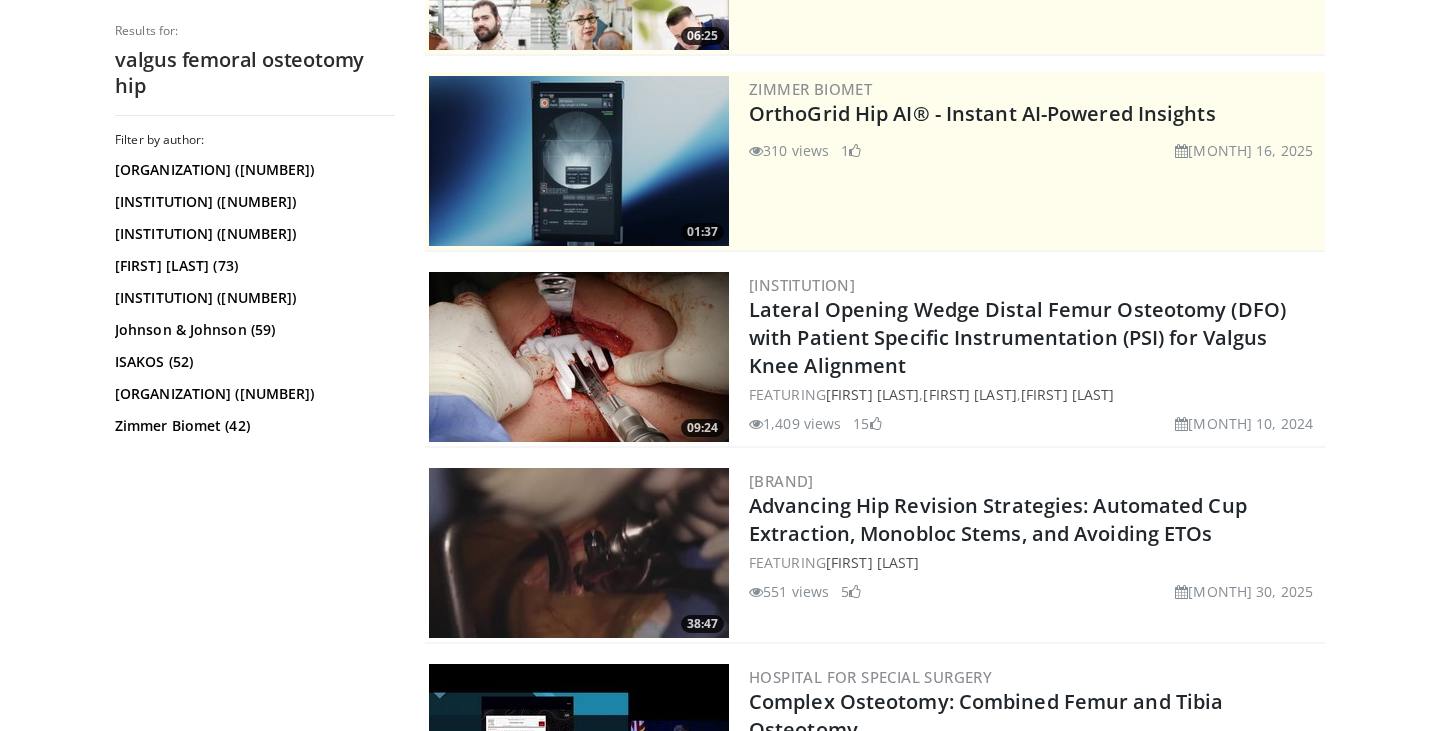 scroll, scrollTop: 0, scrollLeft: 0, axis: both 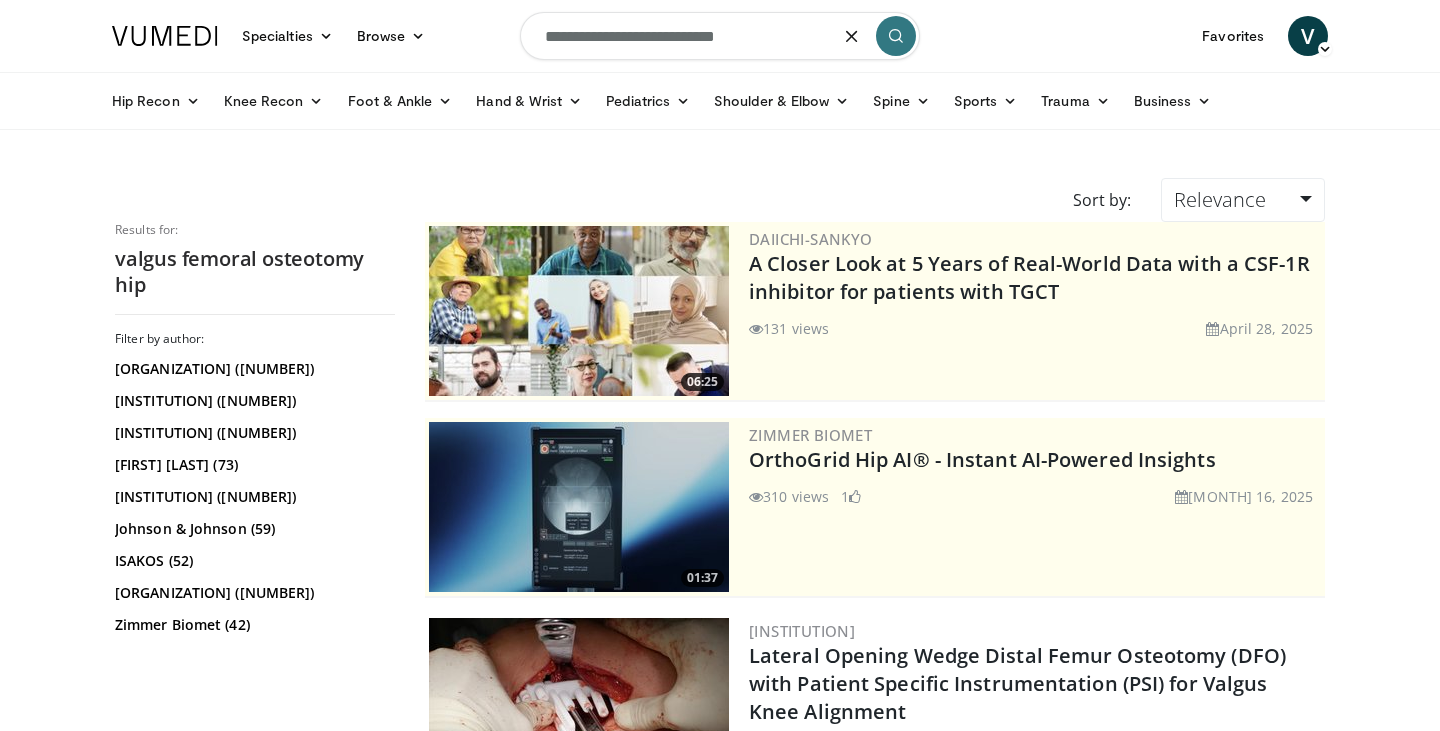 drag, startPoint x: 783, startPoint y: 40, endPoint x: 735, endPoint y: 42, distance: 48.04165 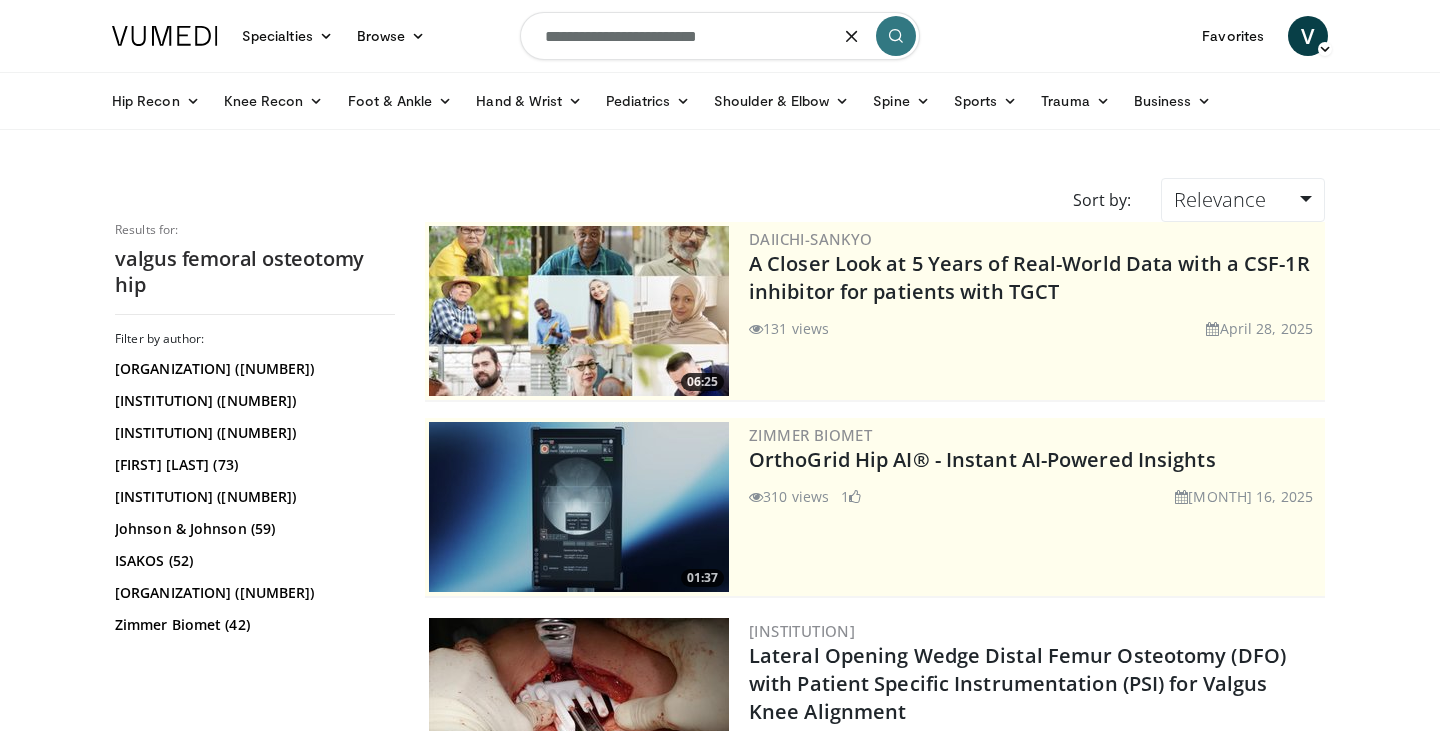 click on "**********" at bounding box center (720, 36) 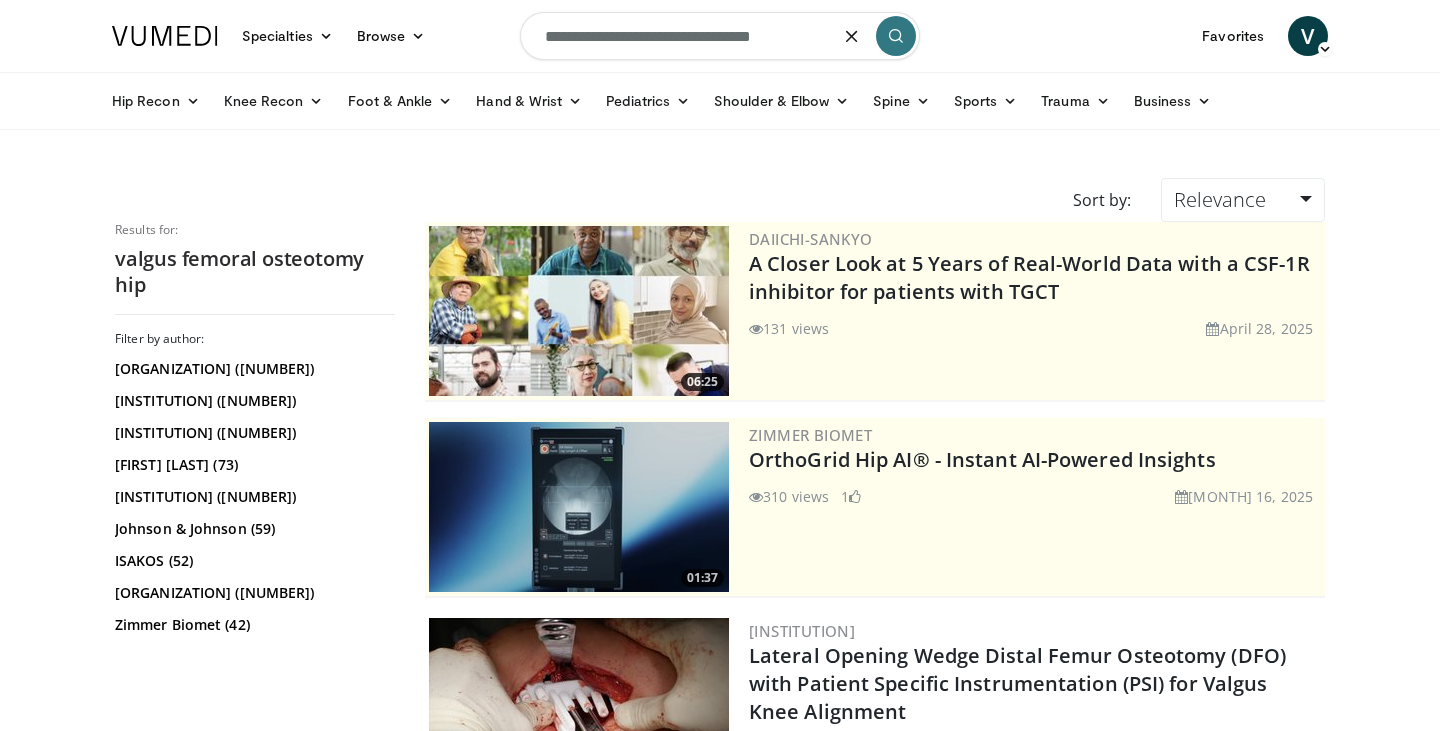 type on "**********" 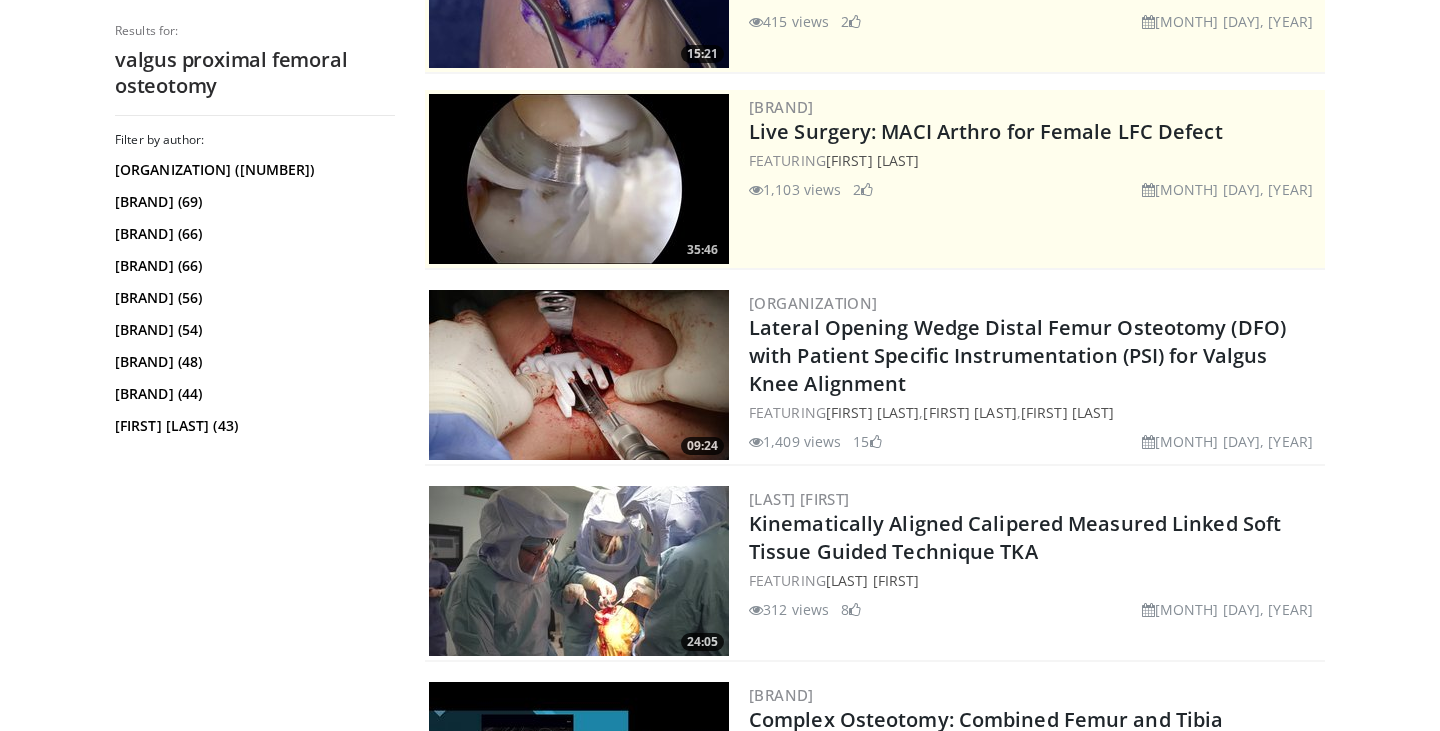 scroll, scrollTop: 0, scrollLeft: 0, axis: both 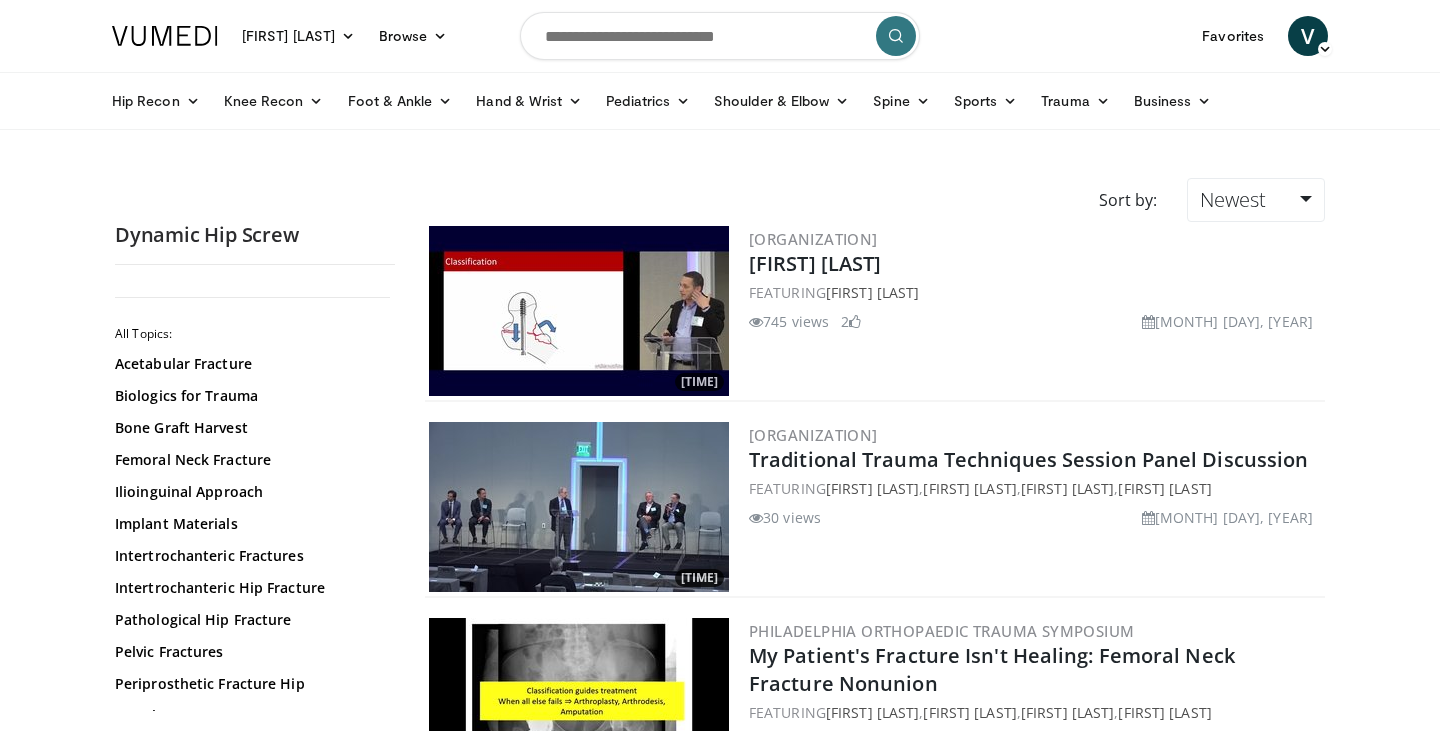 click at bounding box center (579, 311) 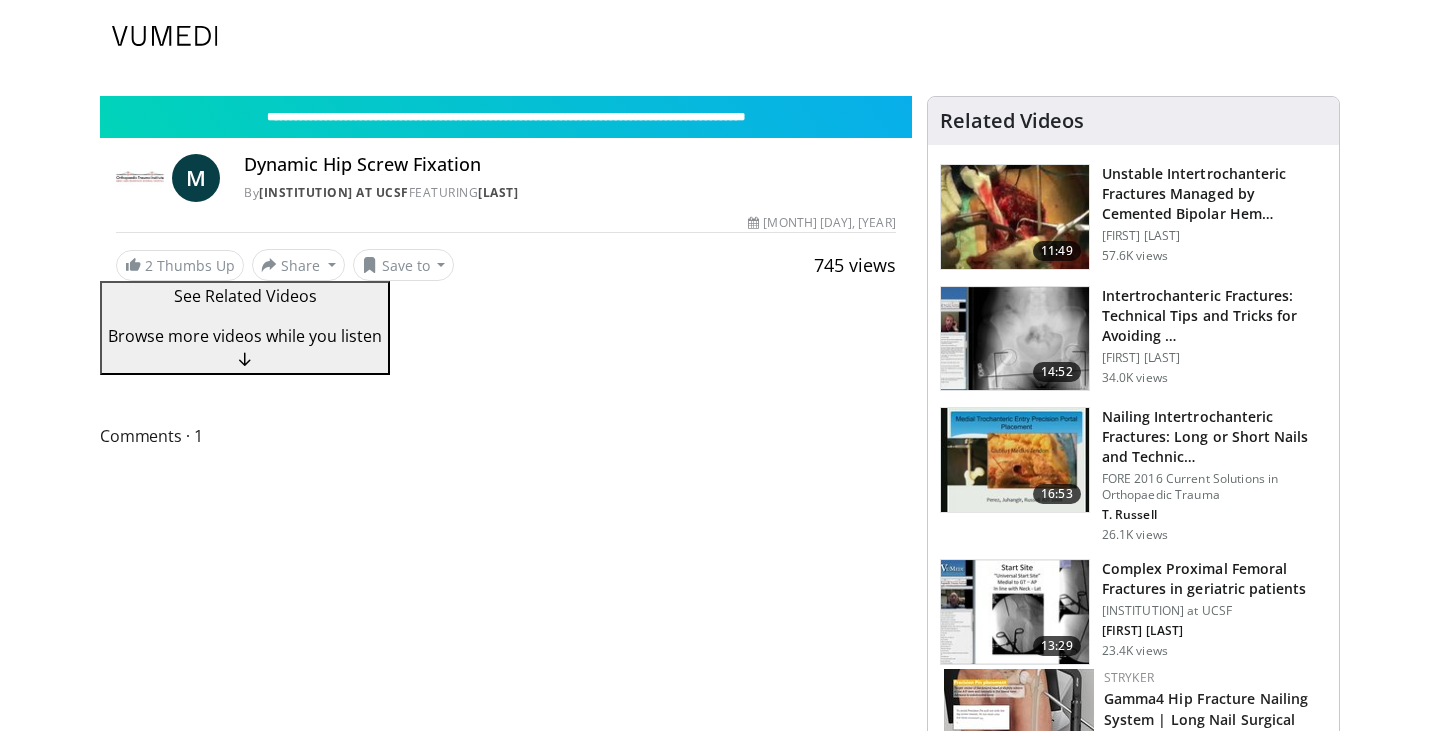 scroll, scrollTop: 0, scrollLeft: 0, axis: both 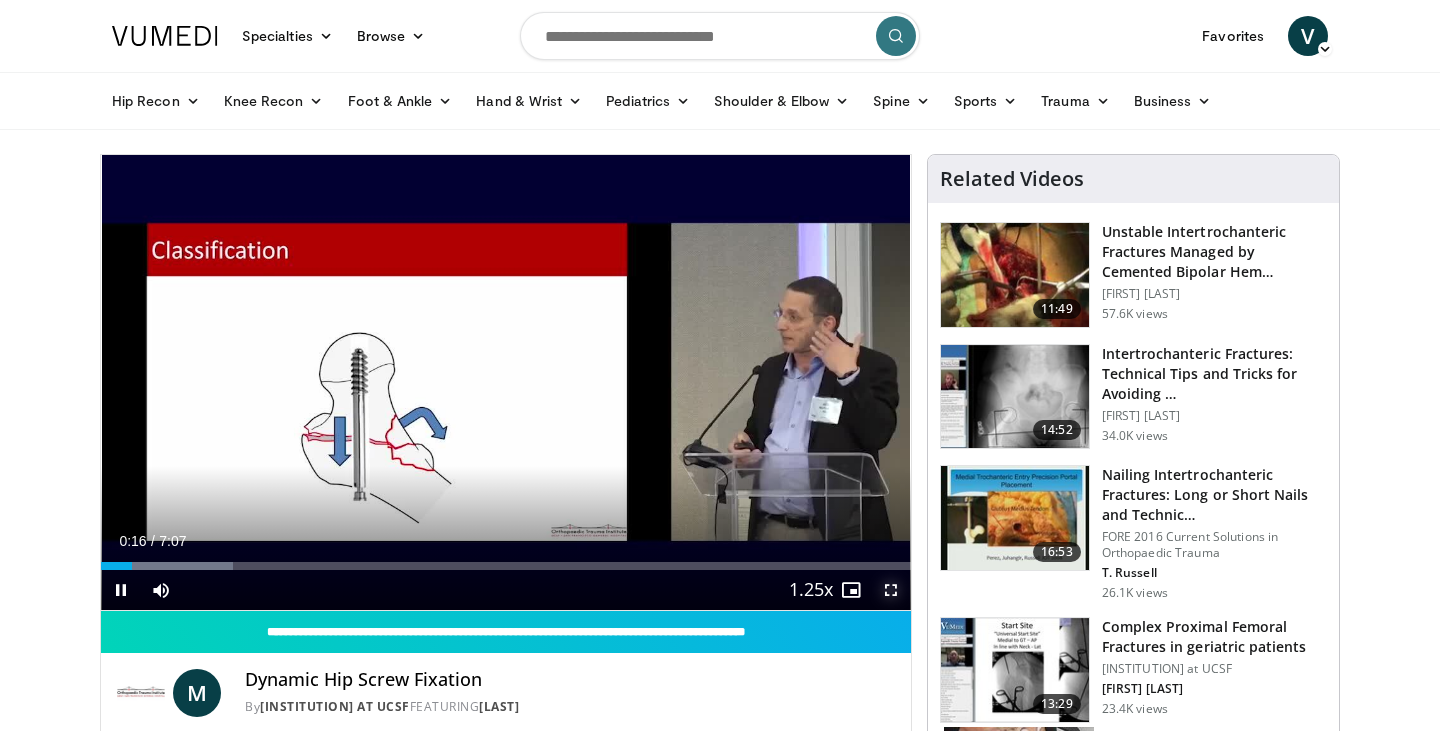 click at bounding box center (891, 590) 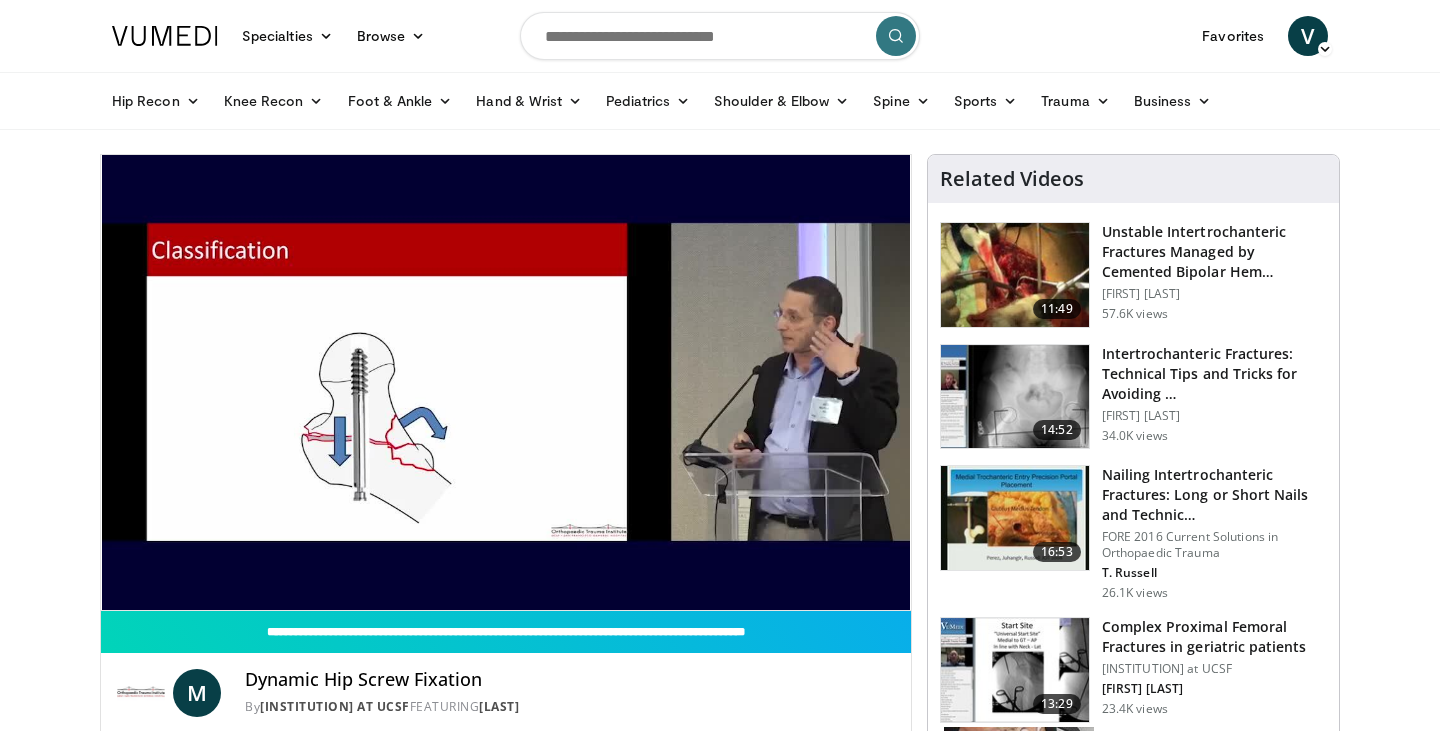 click at bounding box center [720, 36] 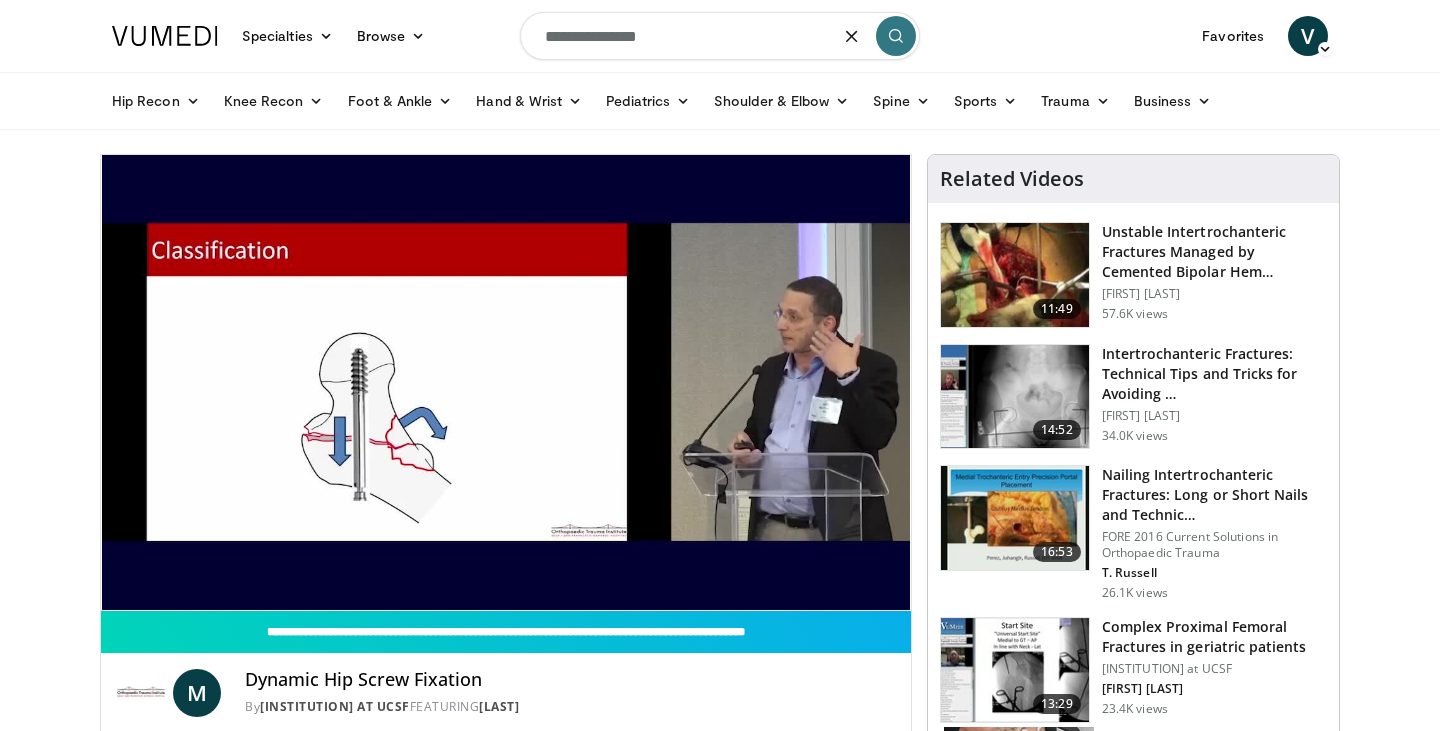 type on "**********" 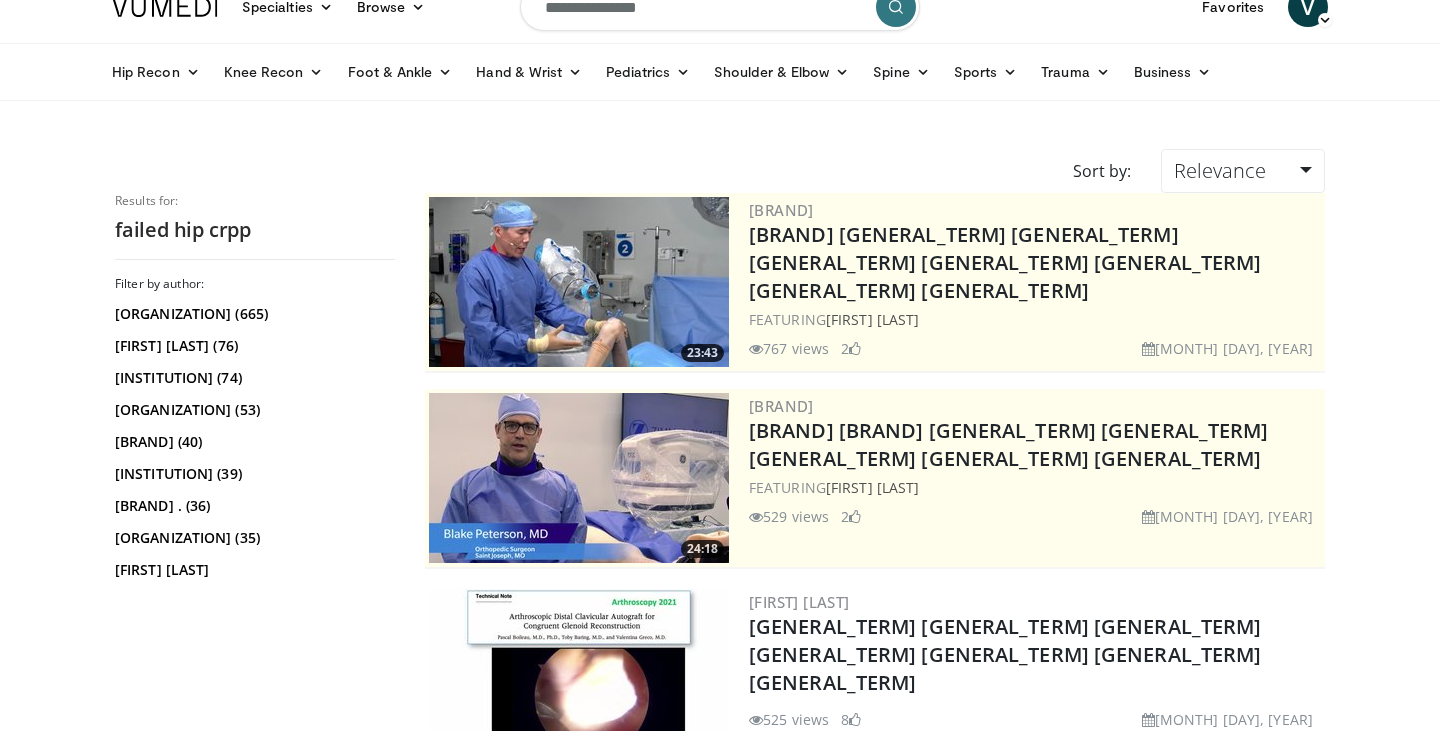 scroll, scrollTop: 0, scrollLeft: 0, axis: both 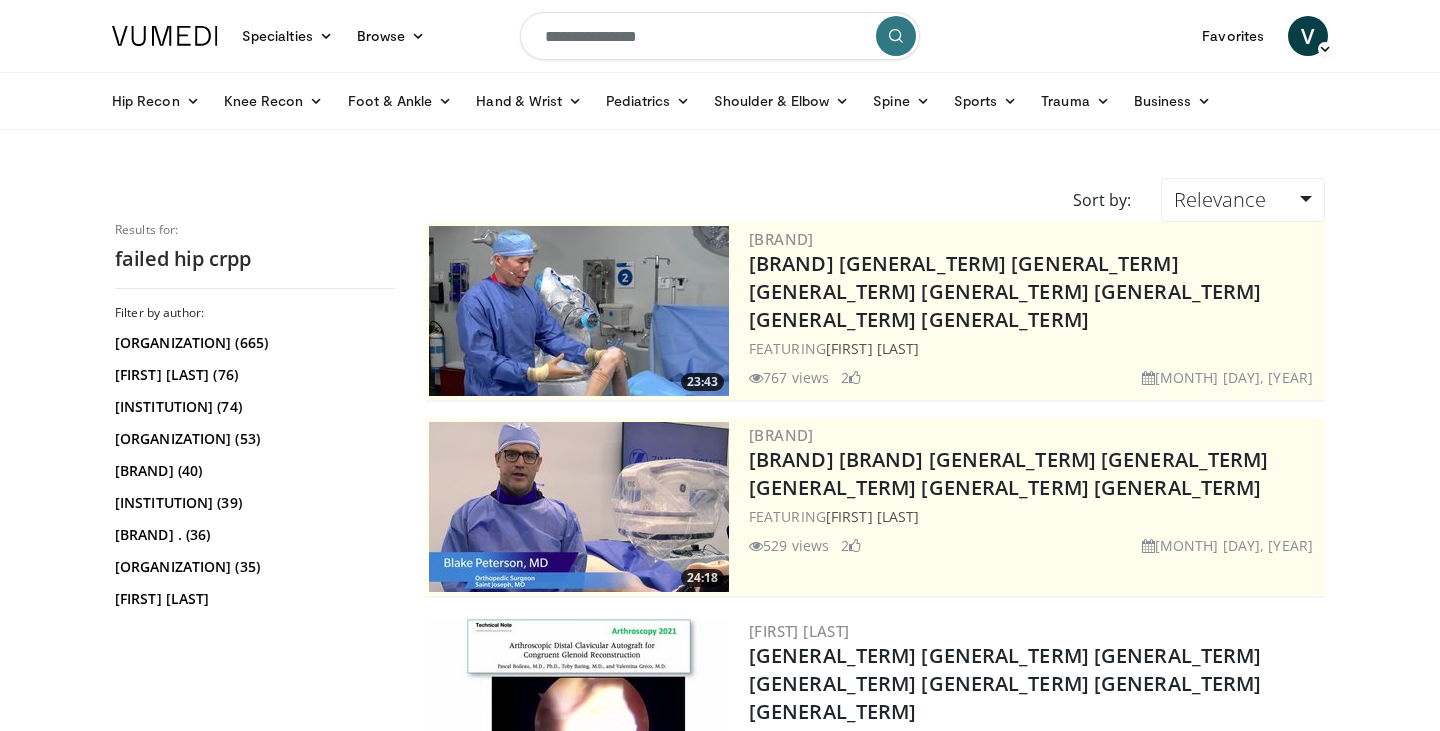 click on "**********" at bounding box center (720, 36) 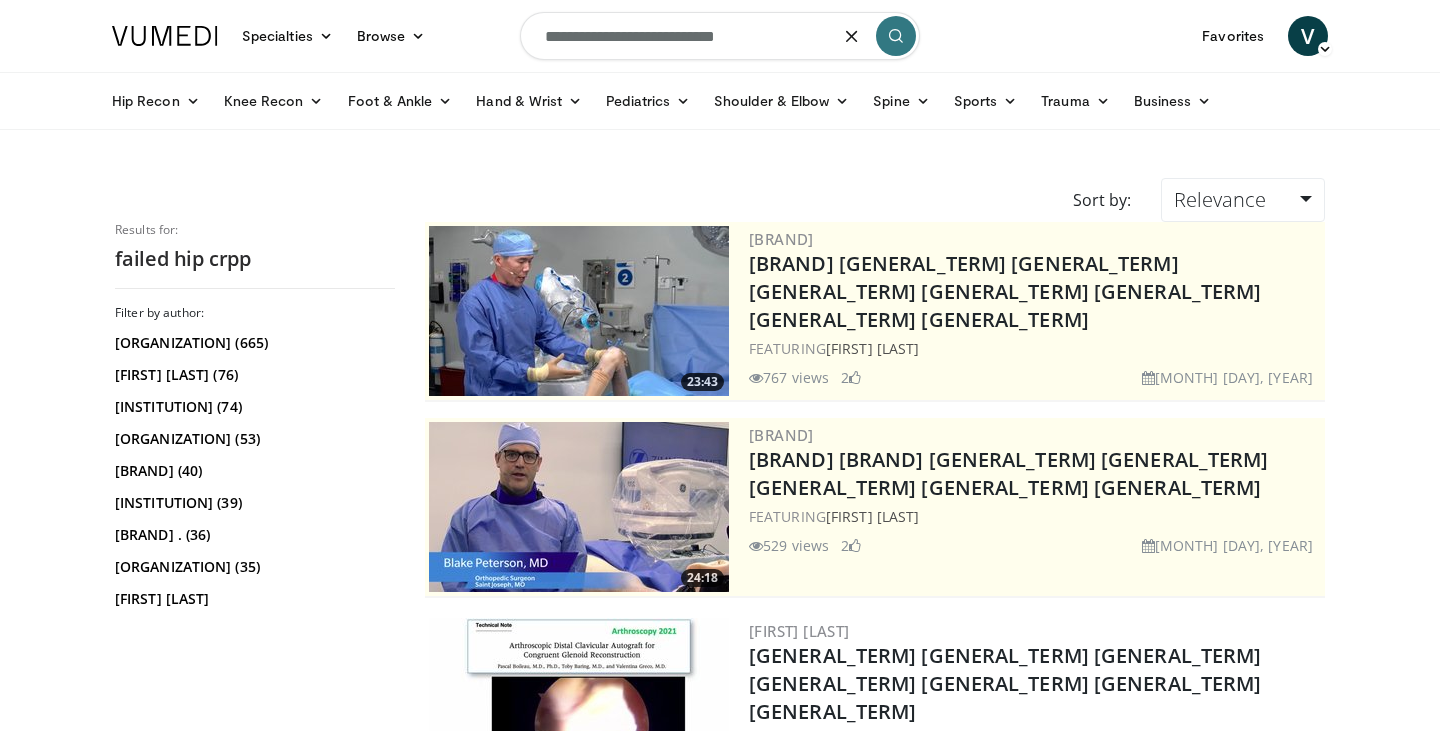 type on "**********" 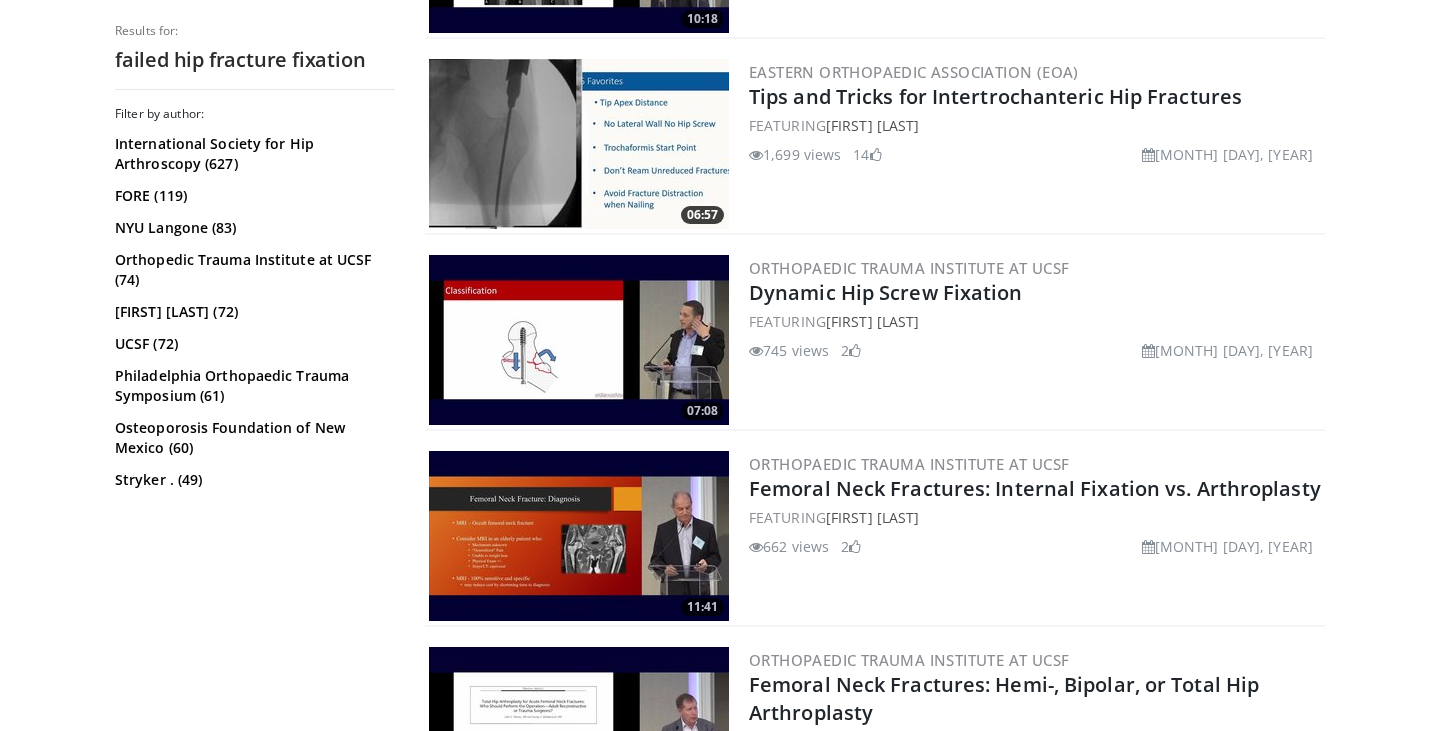 scroll, scrollTop: 1157, scrollLeft: 0, axis: vertical 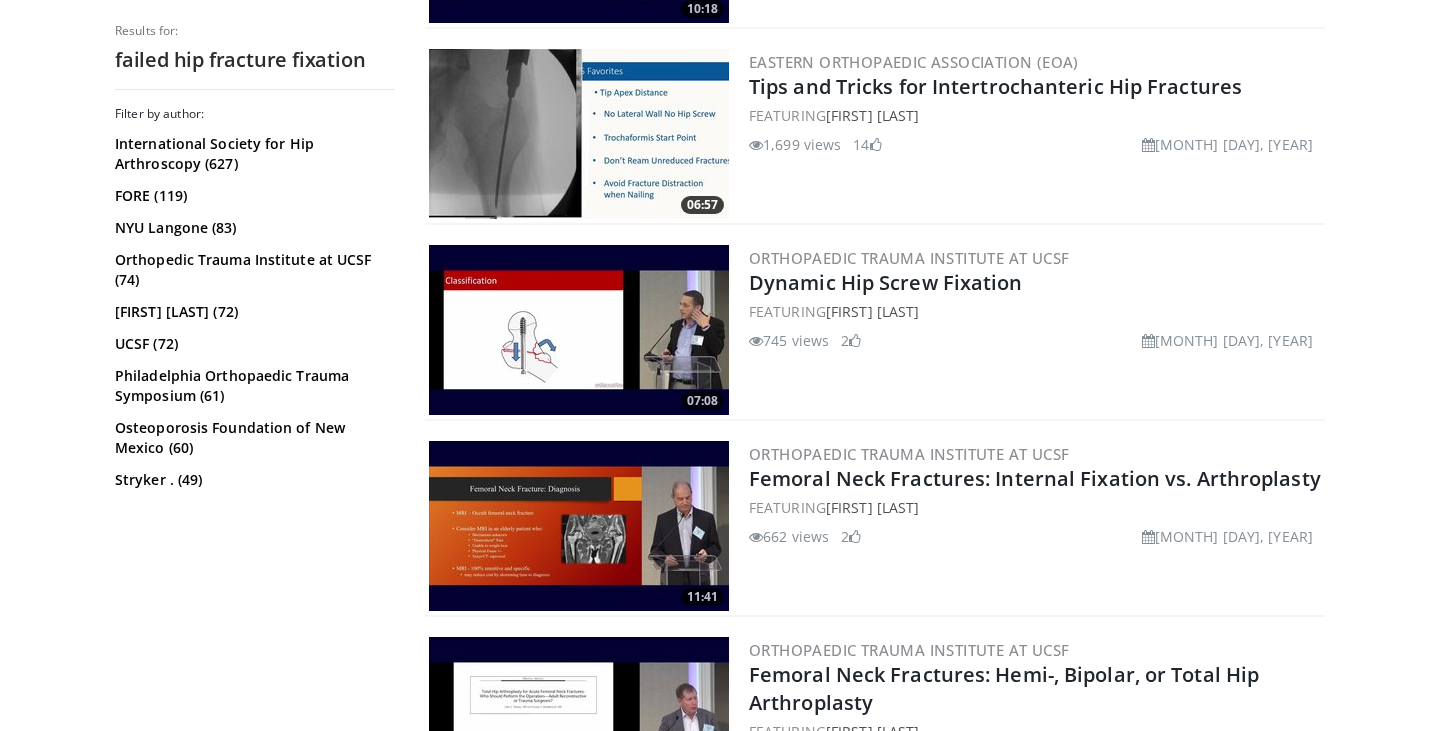 click at bounding box center [579, 526] 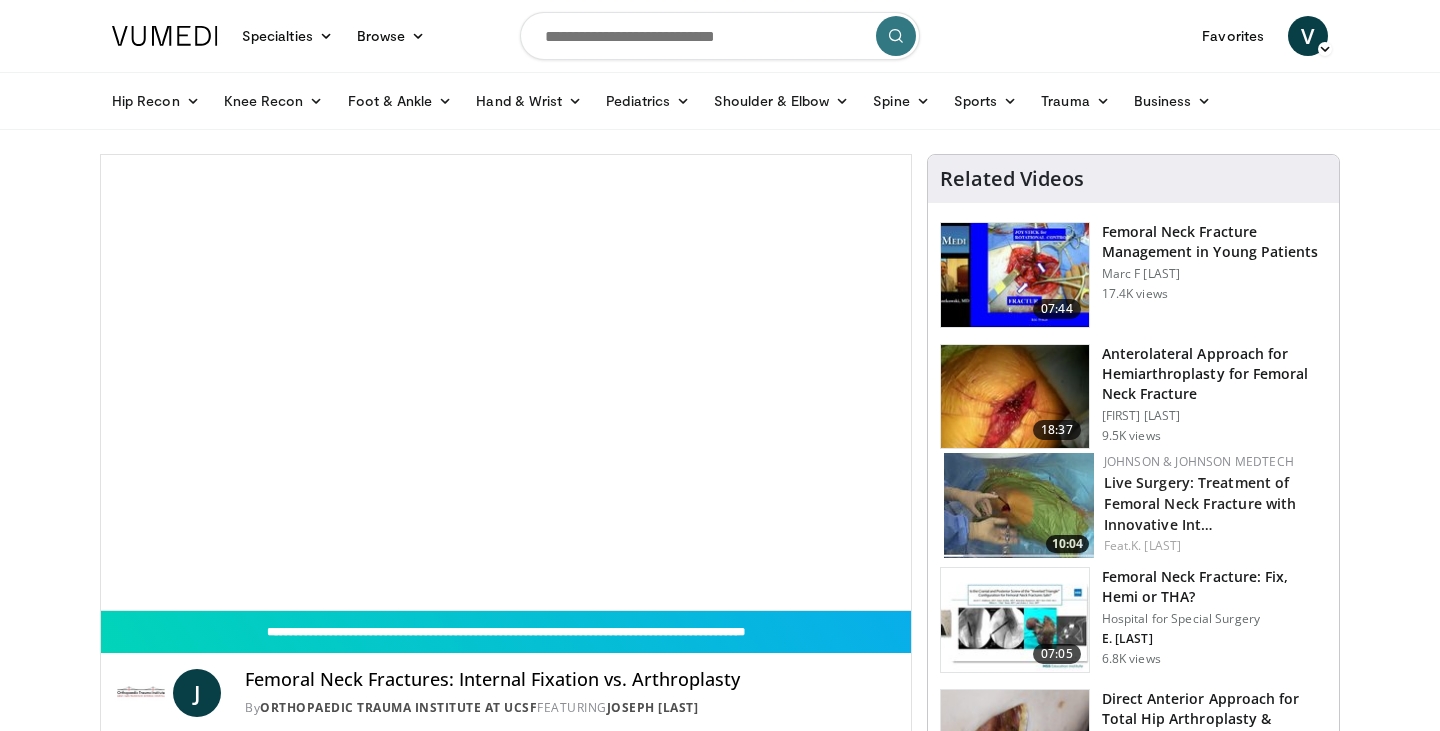 scroll, scrollTop: 0, scrollLeft: 0, axis: both 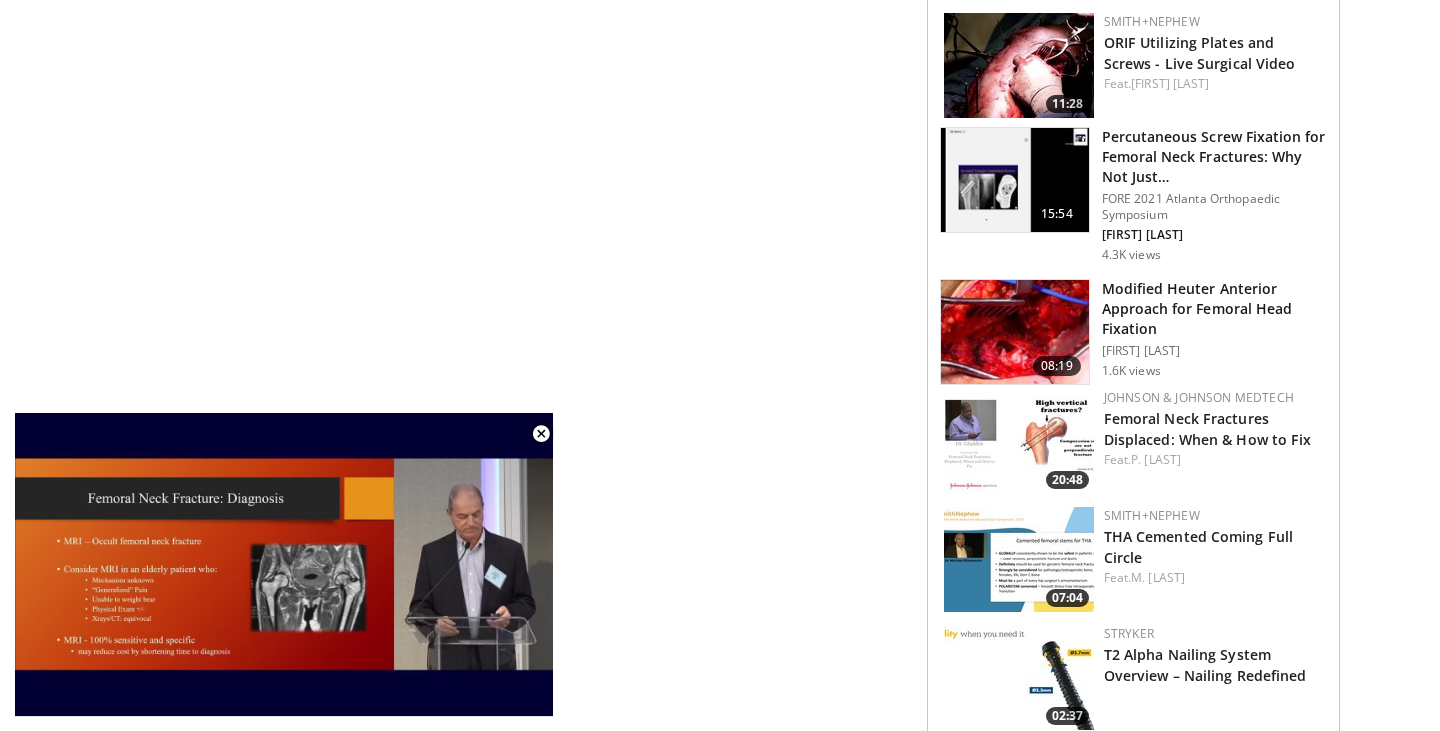 click at bounding box center [1019, 441] 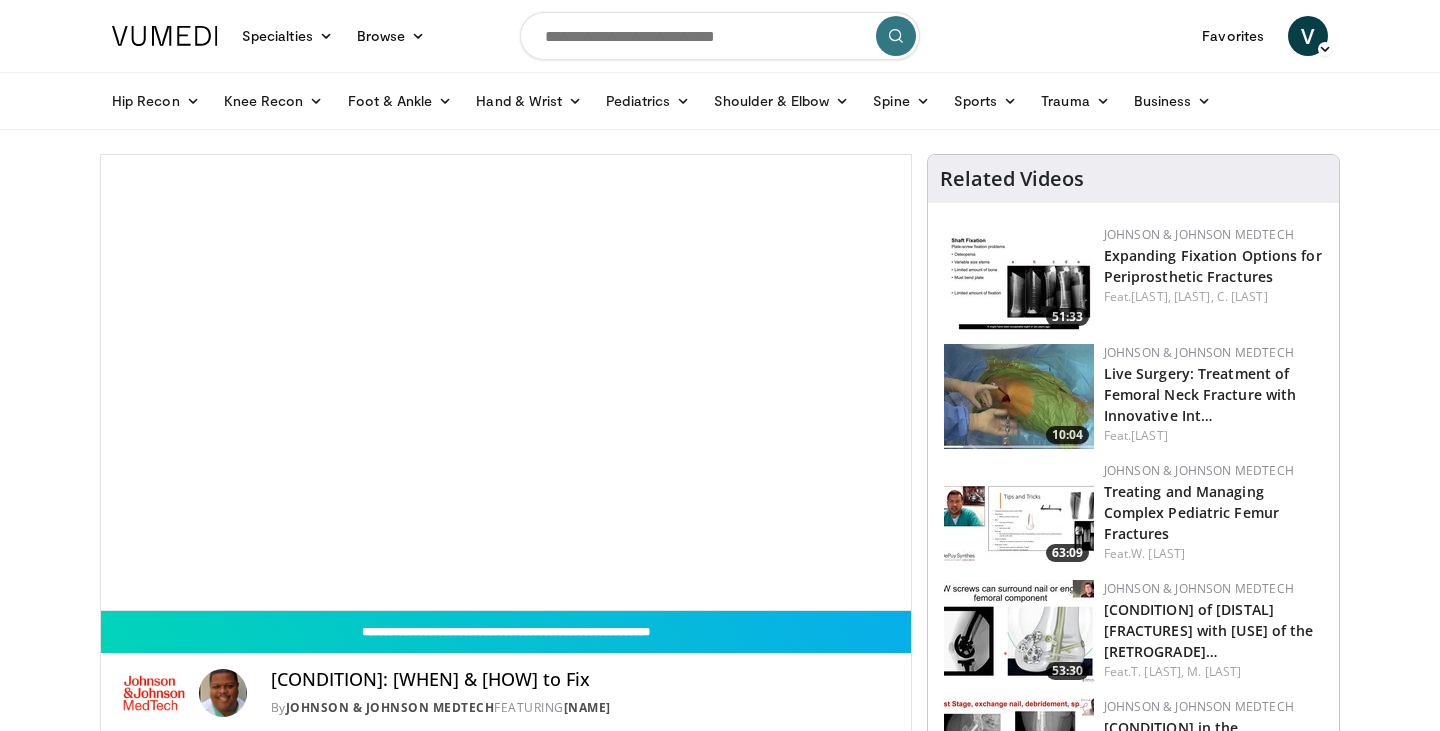 scroll, scrollTop: 0, scrollLeft: 0, axis: both 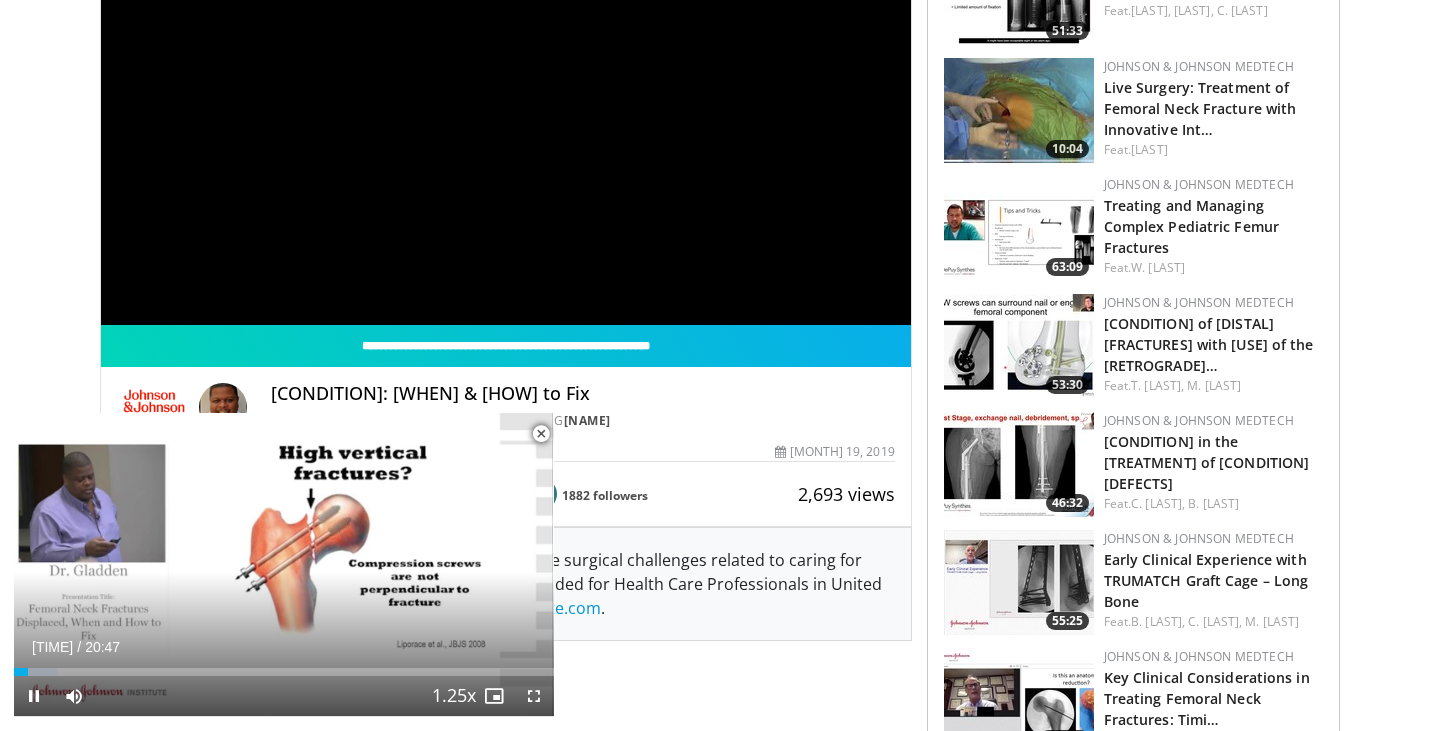 click at bounding box center (541, 434) 